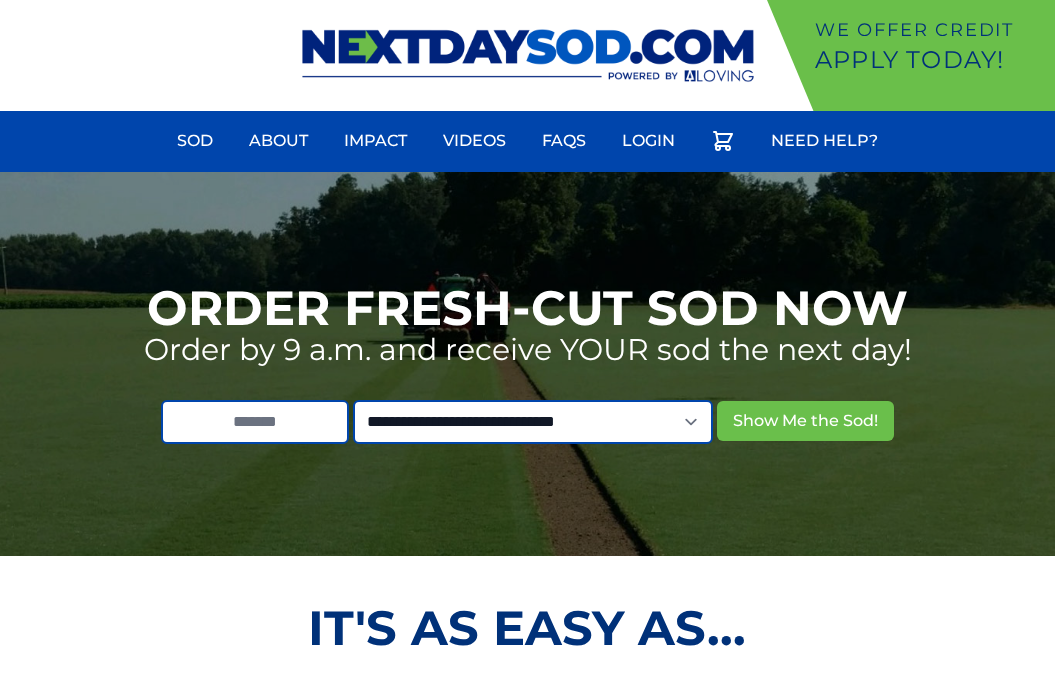 scroll, scrollTop: 0, scrollLeft: 0, axis: both 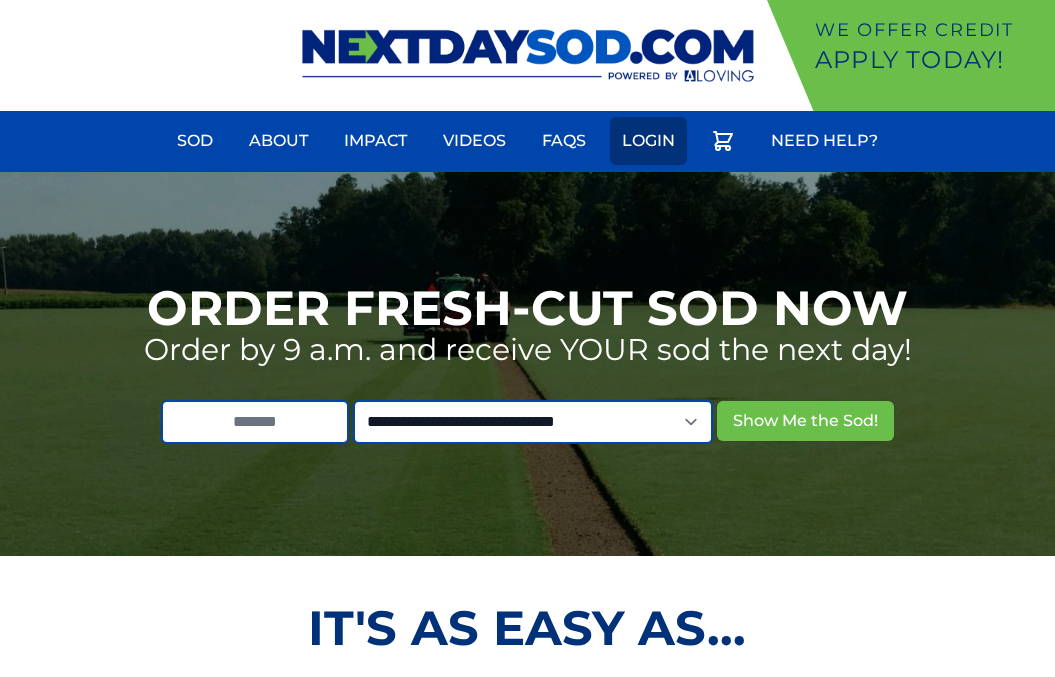 click on "Login" at bounding box center (648, 141) 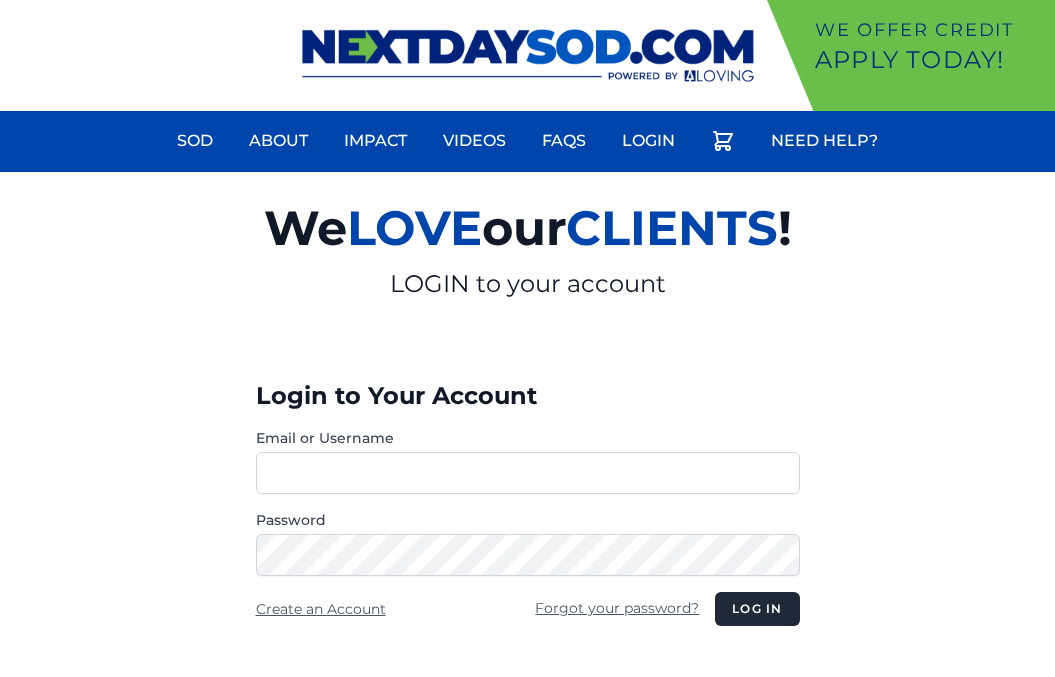 scroll, scrollTop: 0, scrollLeft: 0, axis: both 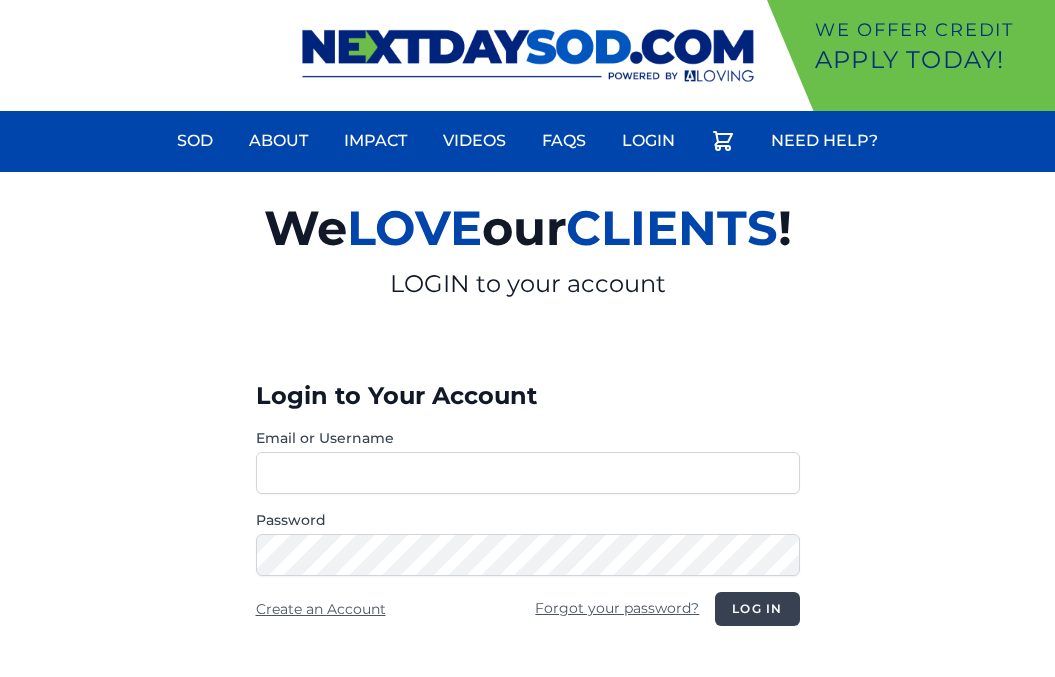 type on "**********" 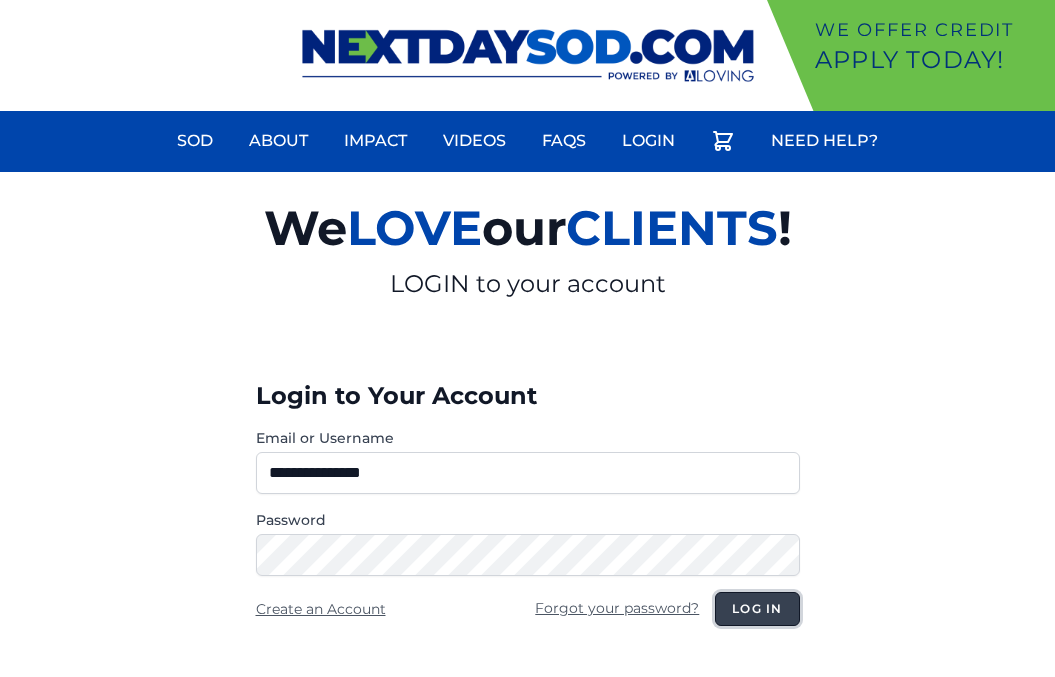 click on "Log in" at bounding box center [757, 609] 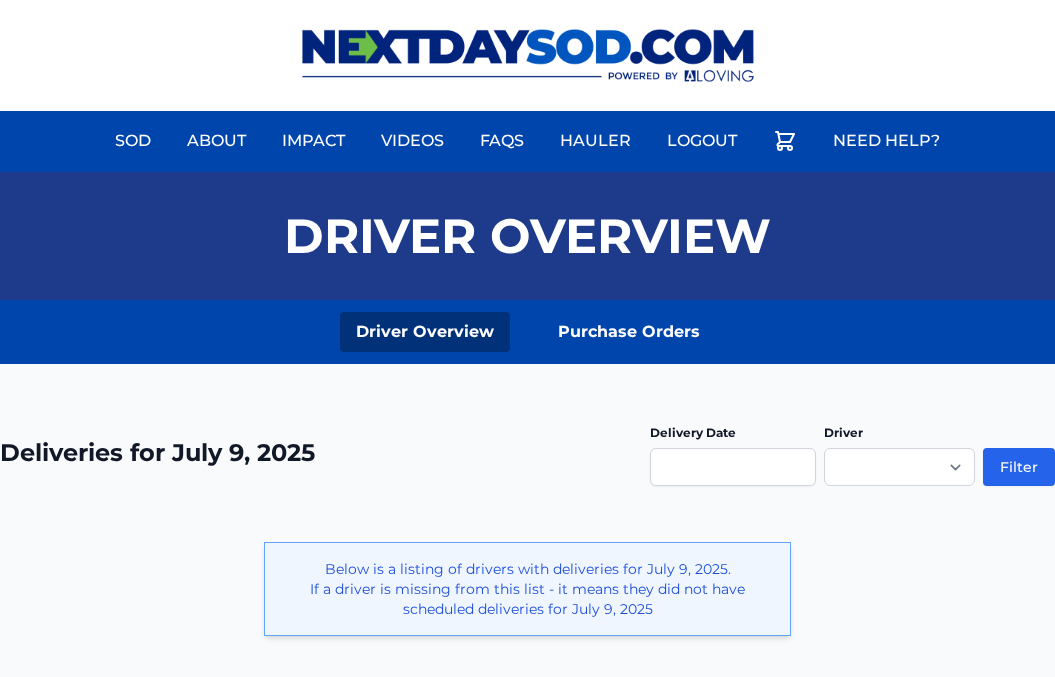 scroll, scrollTop: 0, scrollLeft: 0, axis: both 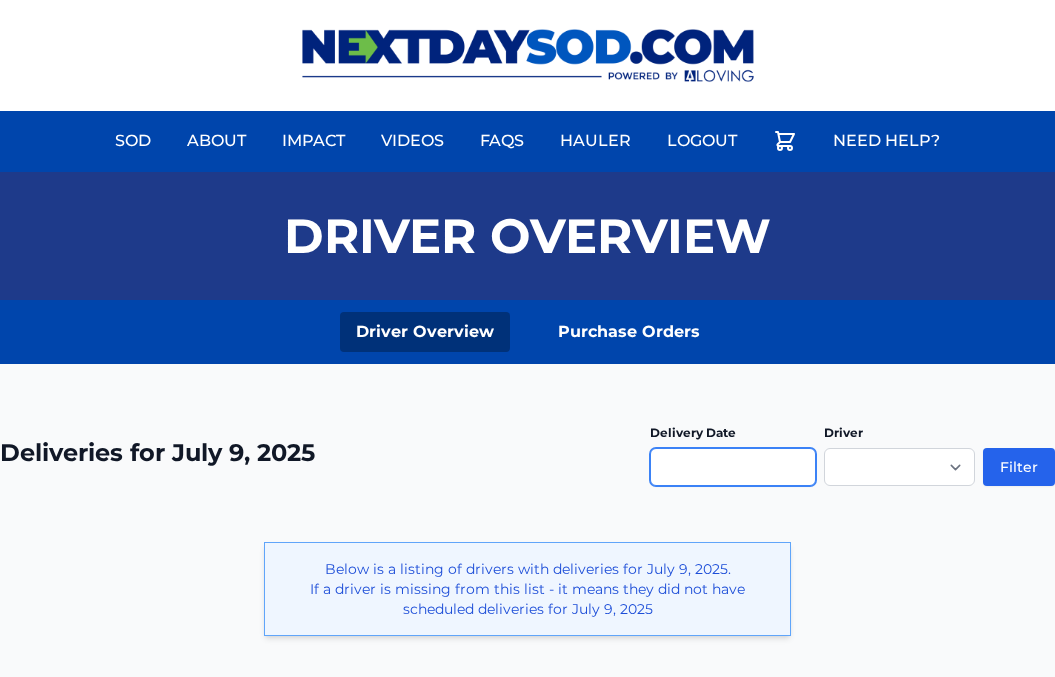click at bounding box center [733, 467] 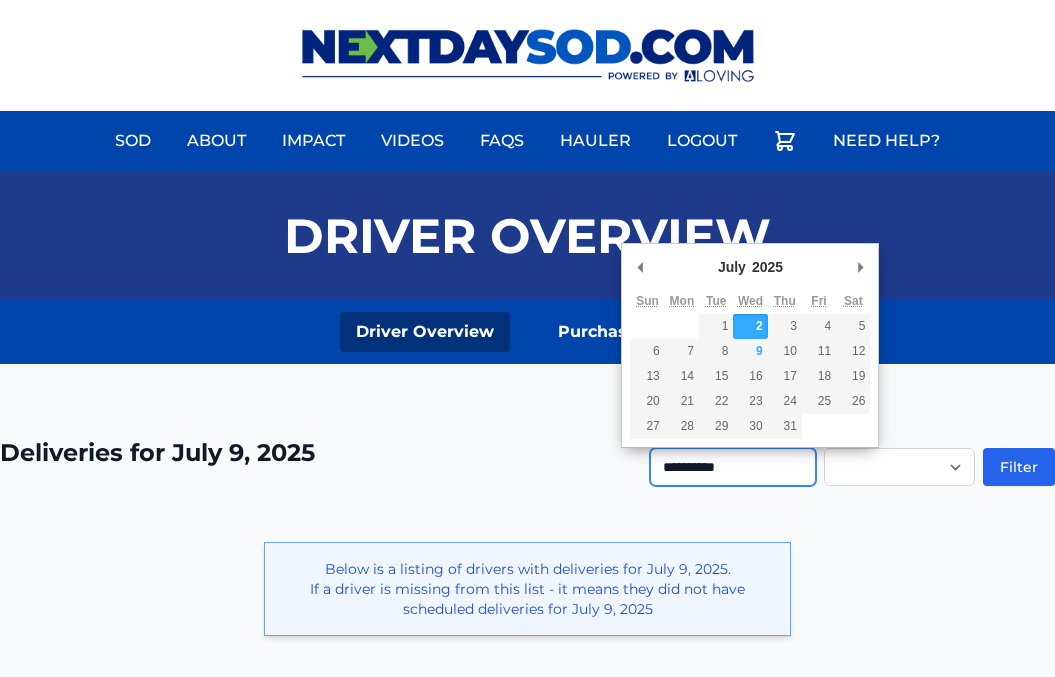 type on "**********" 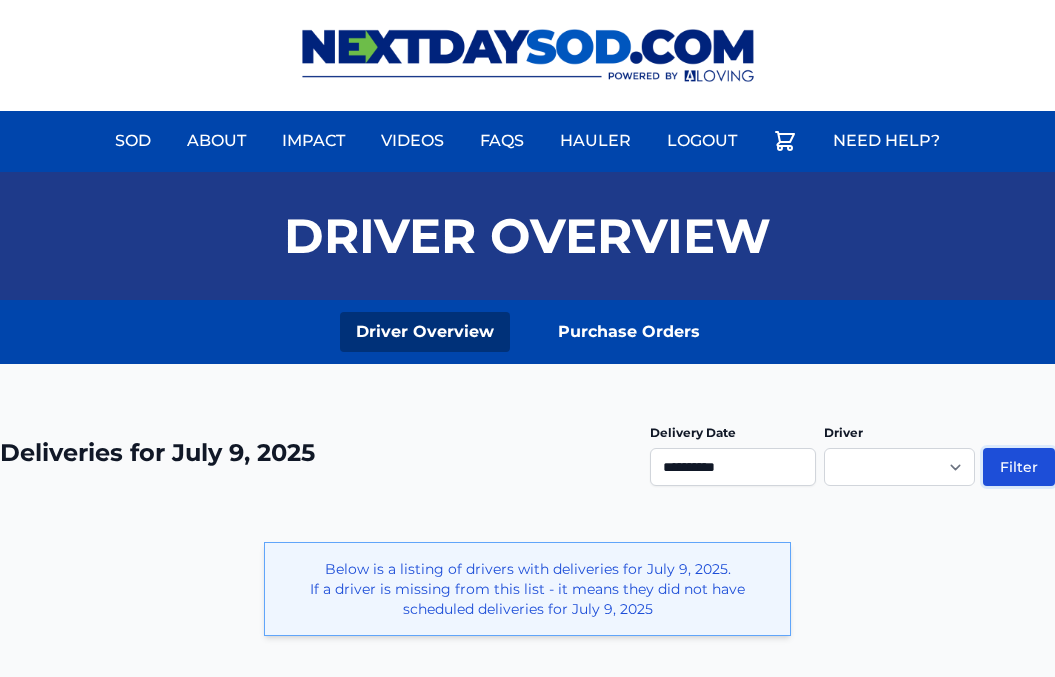 click on "Filter" at bounding box center [1019, 467] 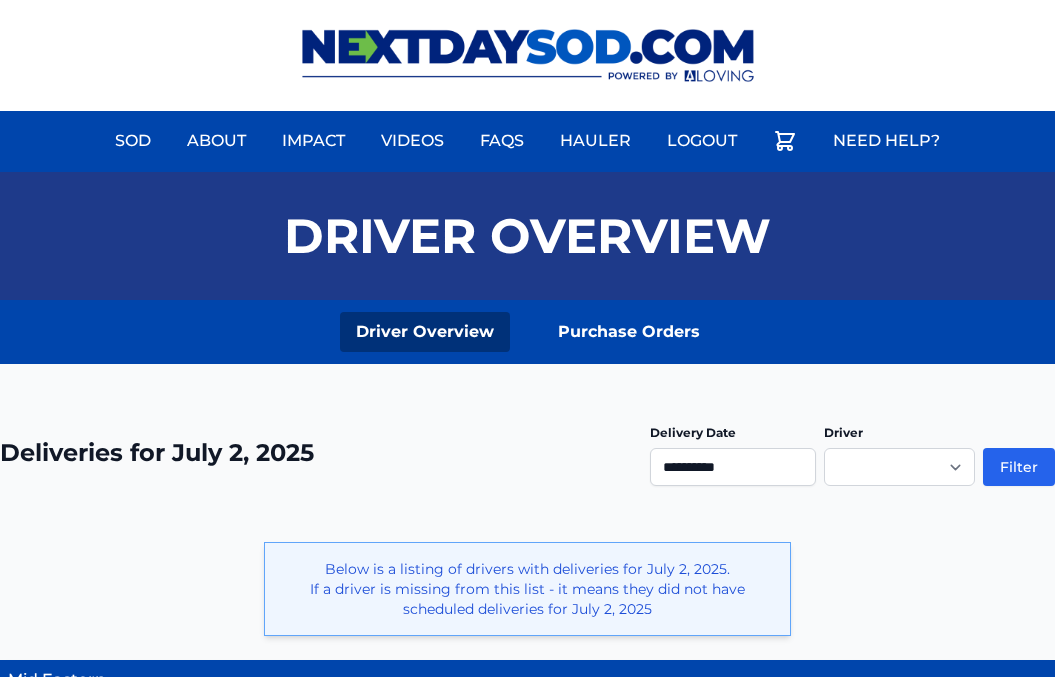 scroll, scrollTop: 0, scrollLeft: 0, axis: both 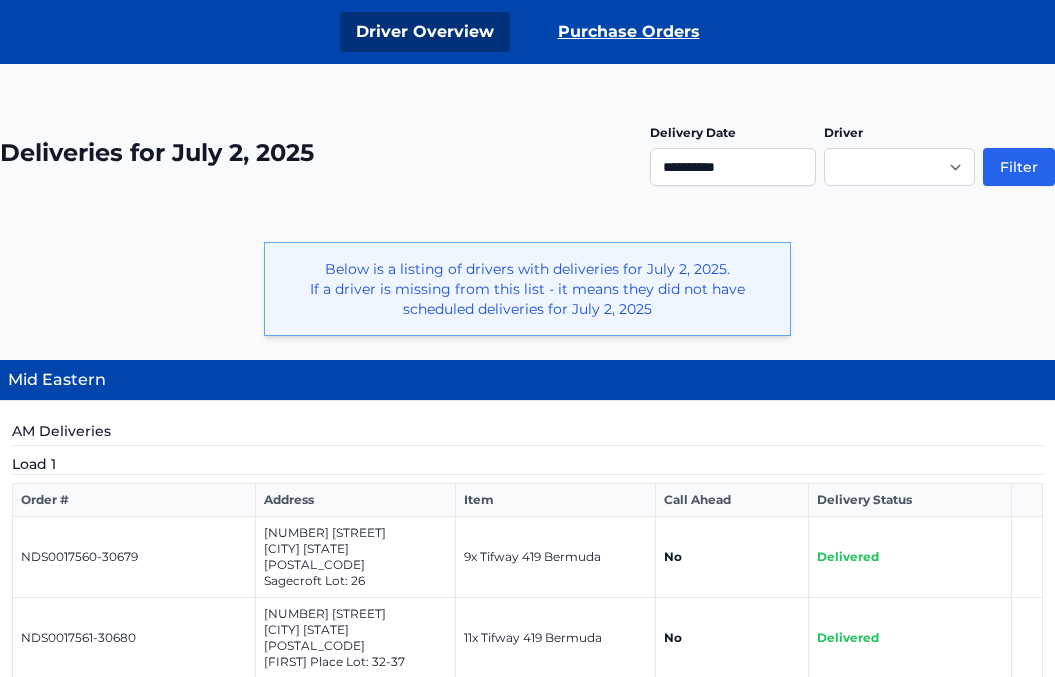 click on "Purchase Orders" at bounding box center (629, 32) 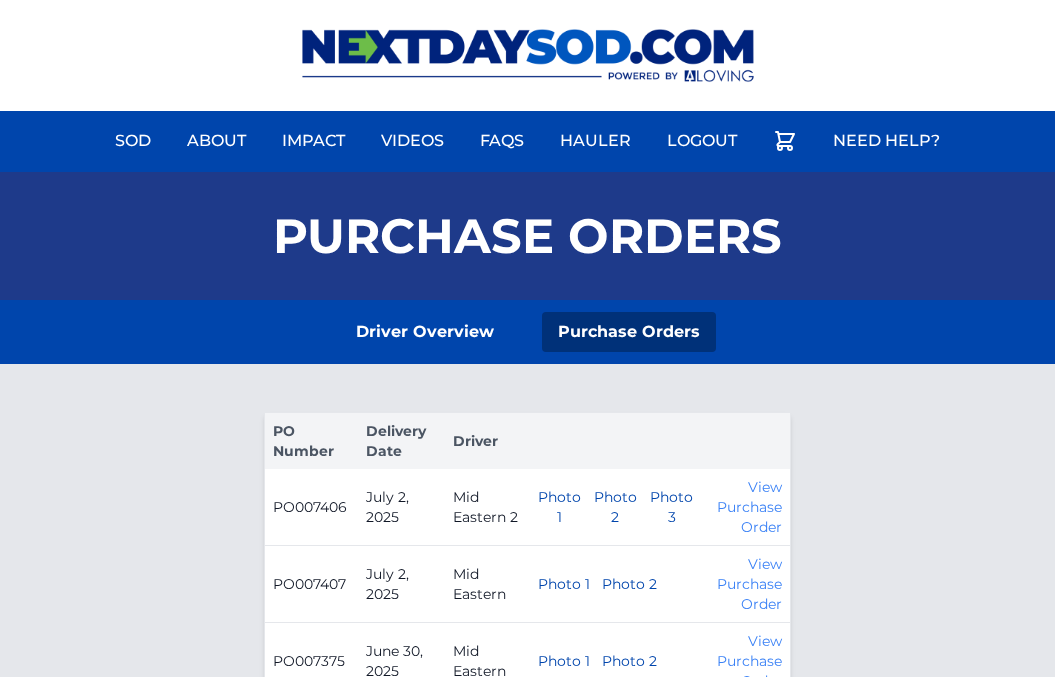 scroll, scrollTop: 0, scrollLeft: 0, axis: both 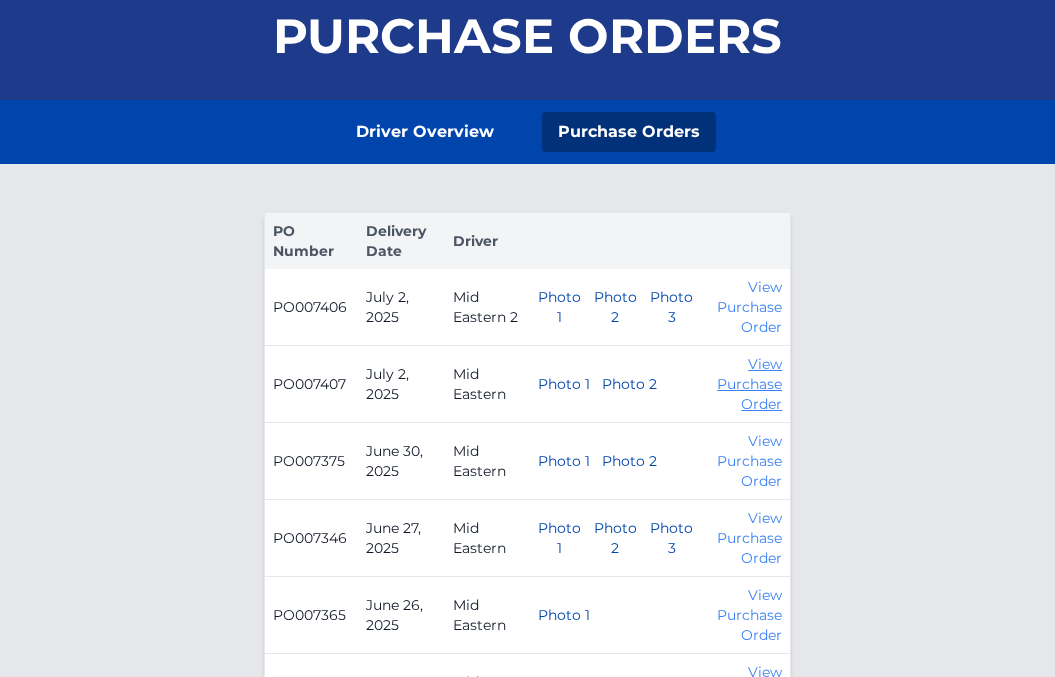 click on "View Purchase Order" at bounding box center [749, 384] 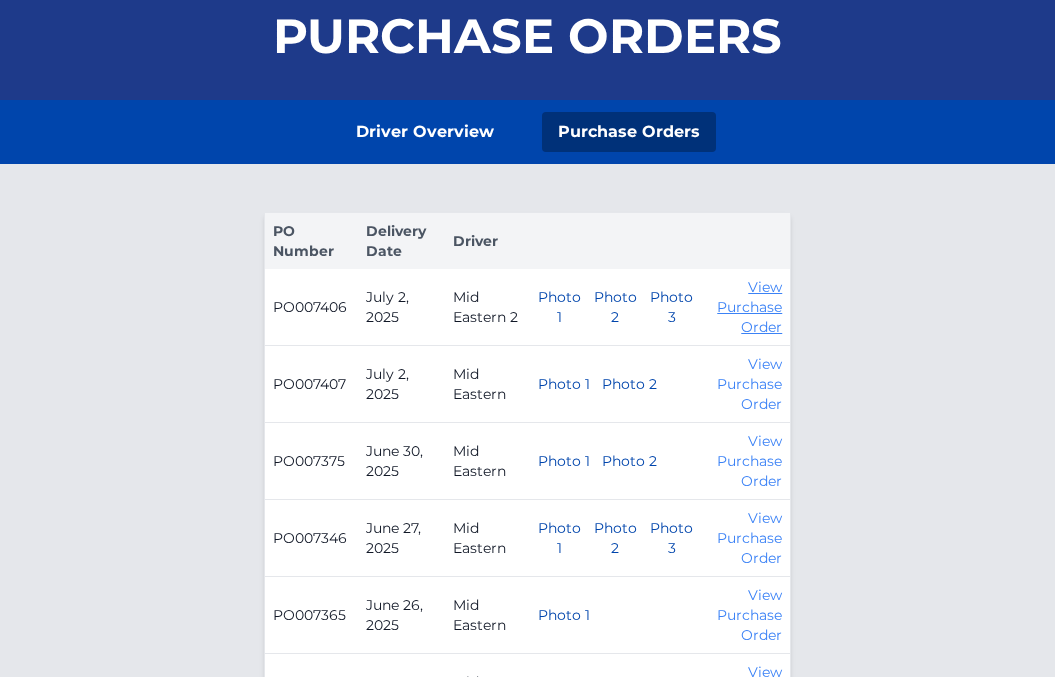 click on "View Purchase Order" at bounding box center (749, 307) 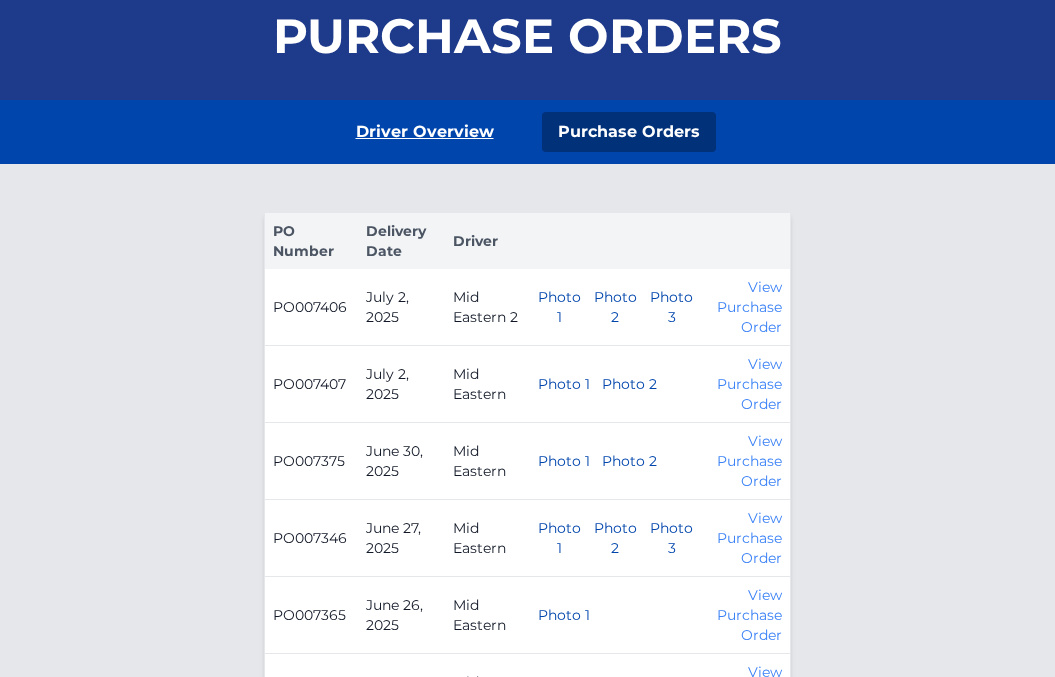 click on "Driver Overview" at bounding box center (425, 132) 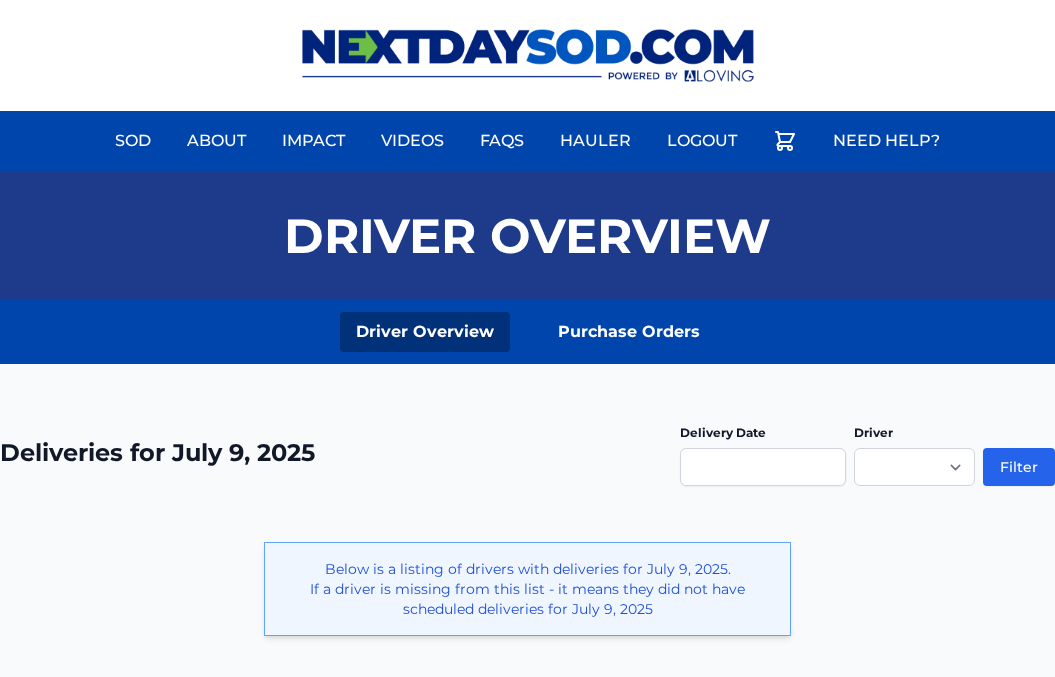scroll, scrollTop: 0, scrollLeft: 0, axis: both 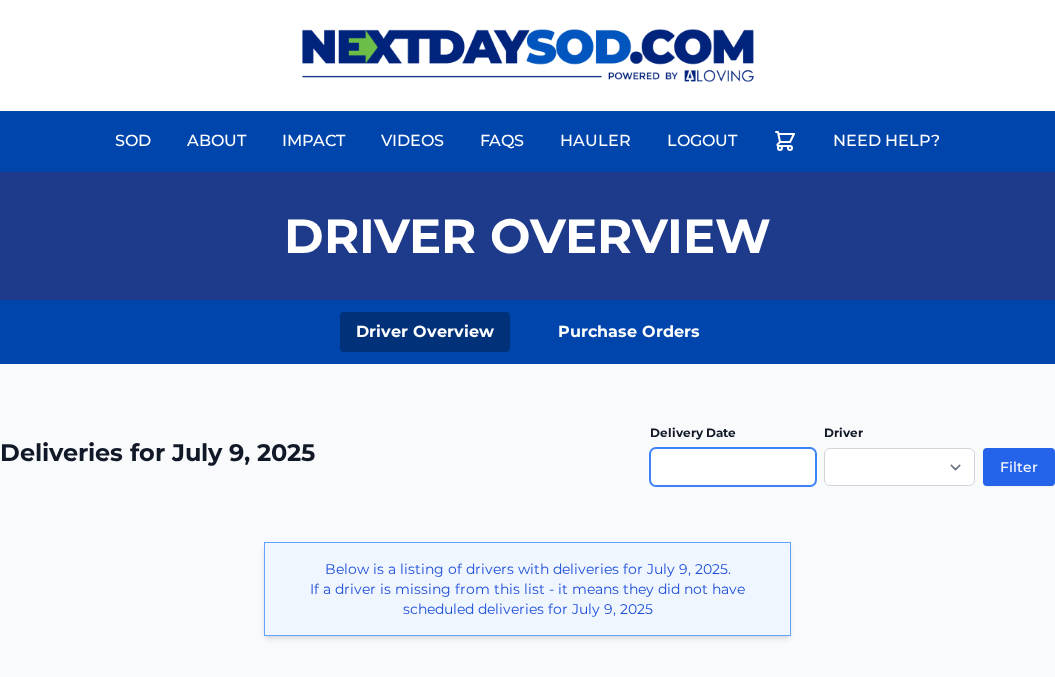 click at bounding box center (733, 467) 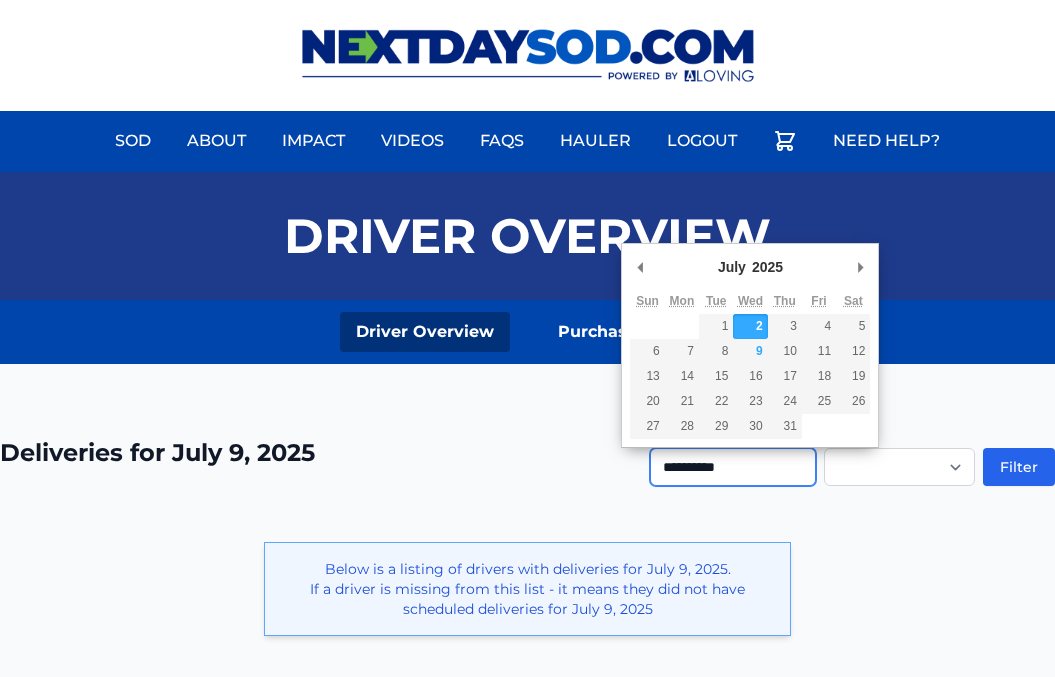 type on "**********" 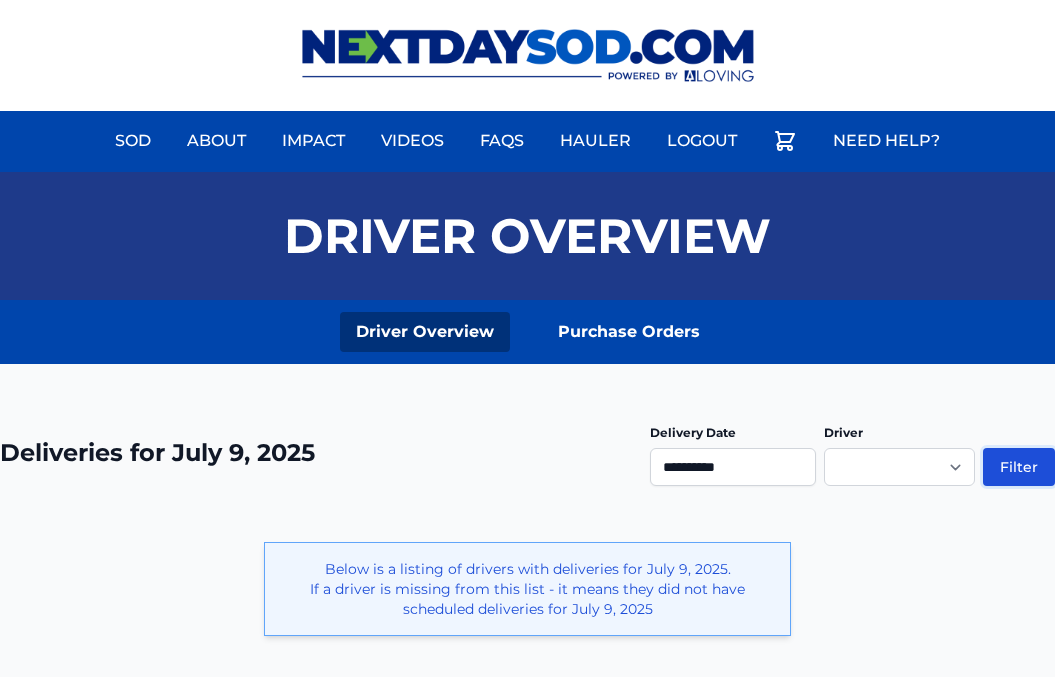 click on "Filter" at bounding box center (1019, 467) 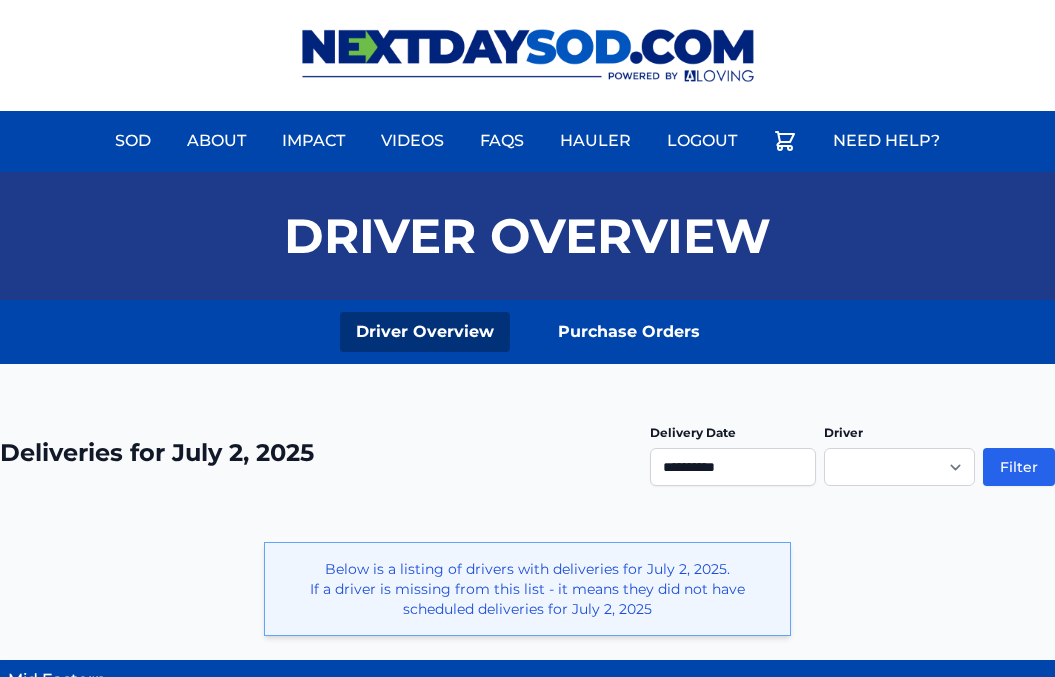 scroll, scrollTop: 0, scrollLeft: 0, axis: both 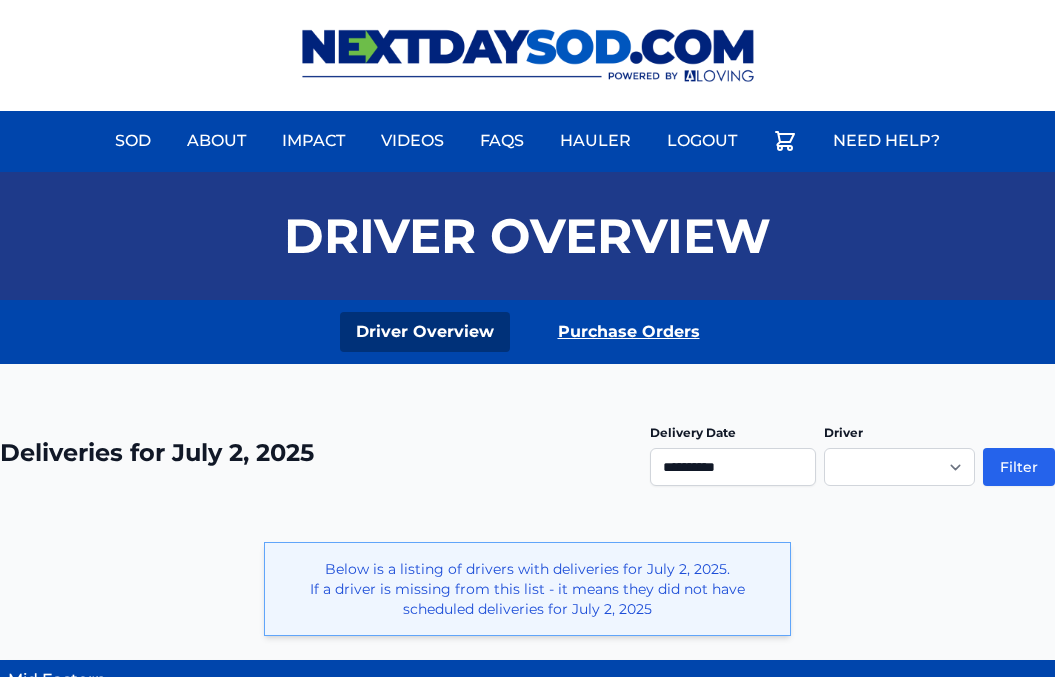 click on "Purchase Orders" at bounding box center [629, 332] 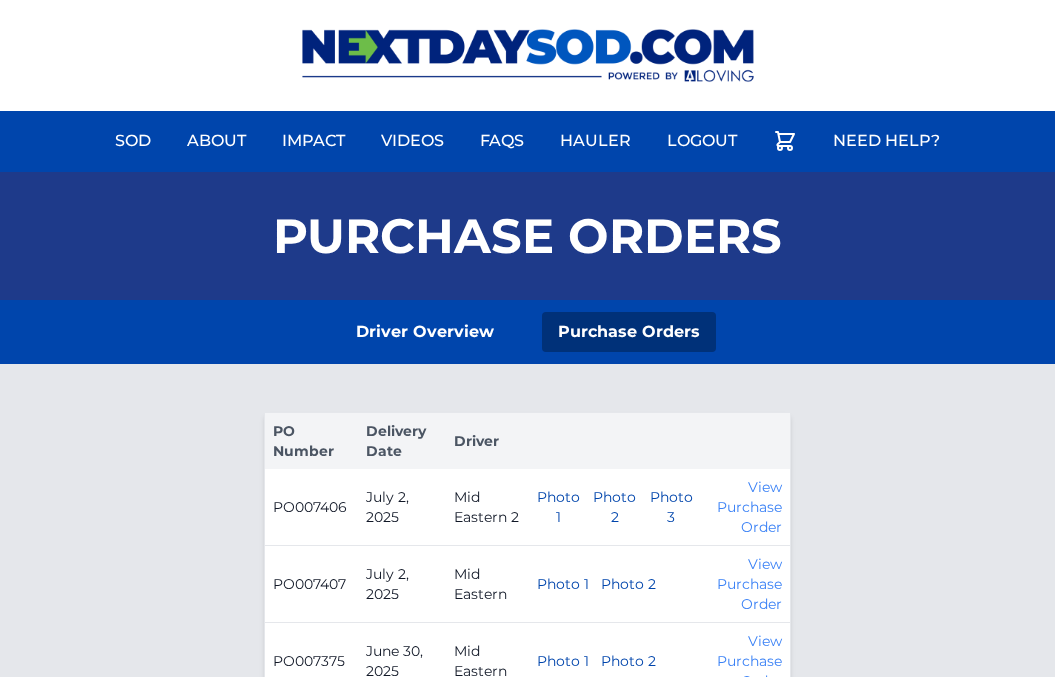 scroll, scrollTop: 0, scrollLeft: 0, axis: both 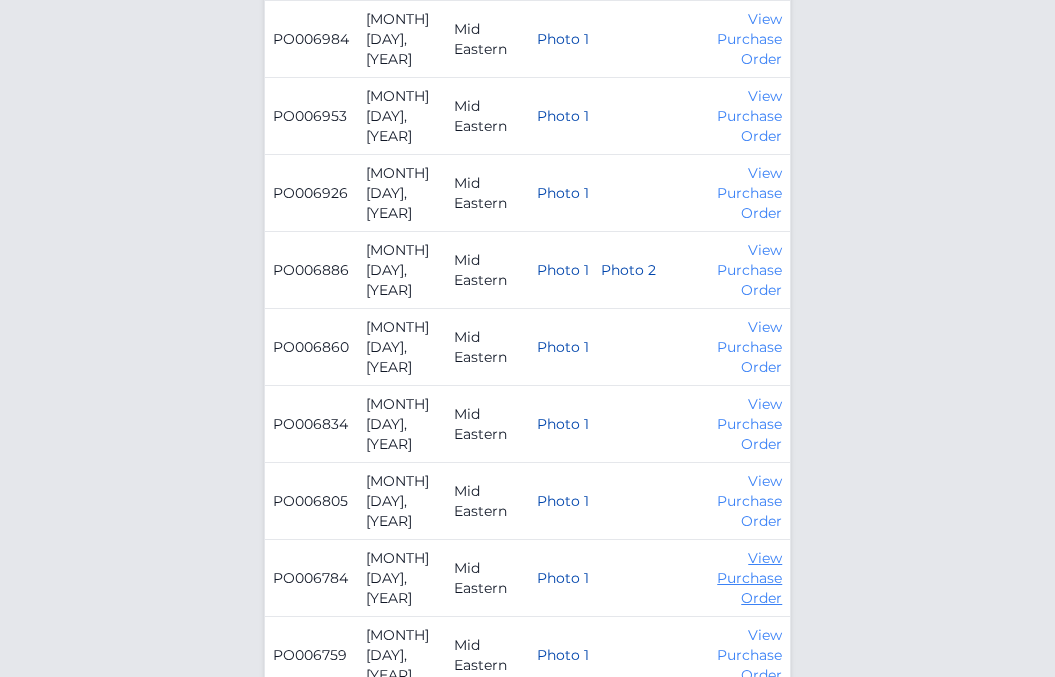 click on "View Purchase Order" at bounding box center (749, 578) 